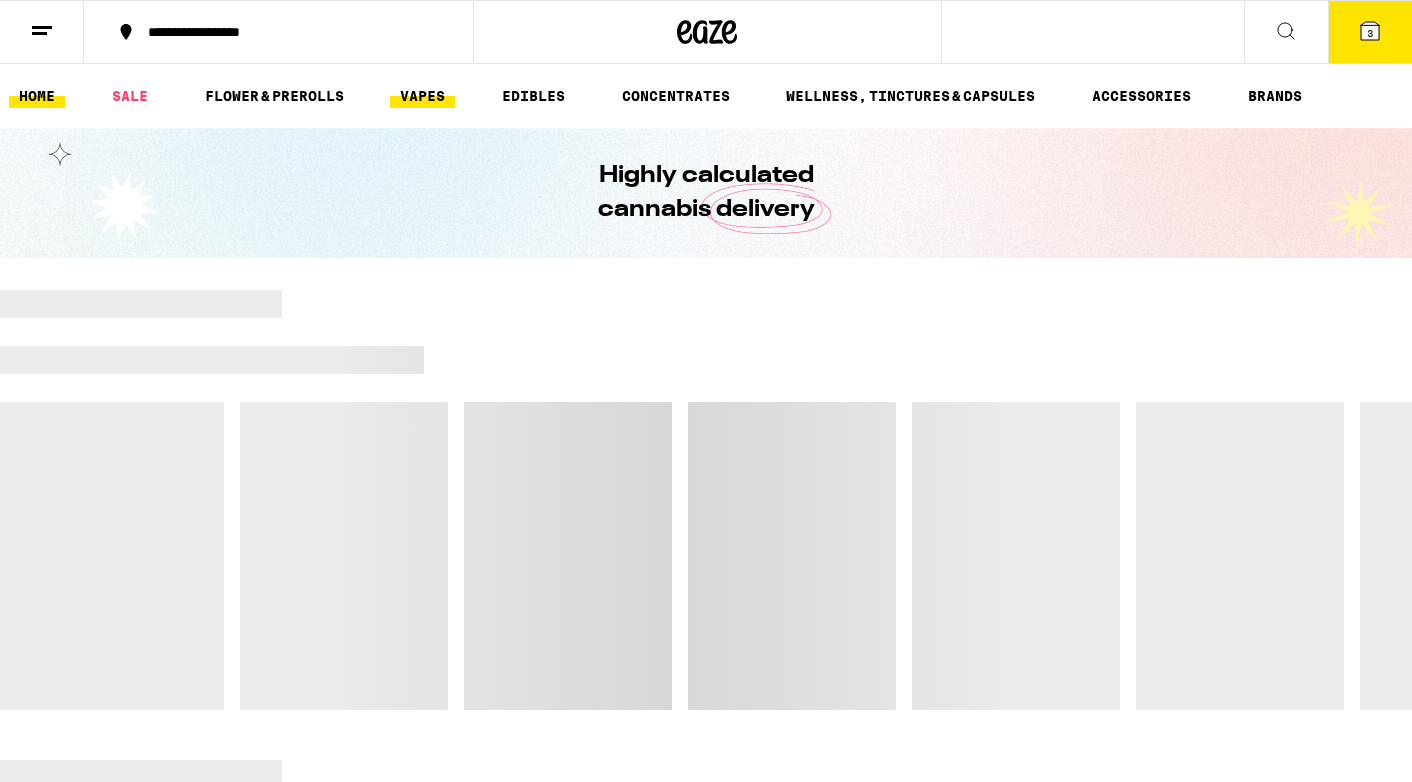 scroll, scrollTop: 0, scrollLeft: 0, axis: both 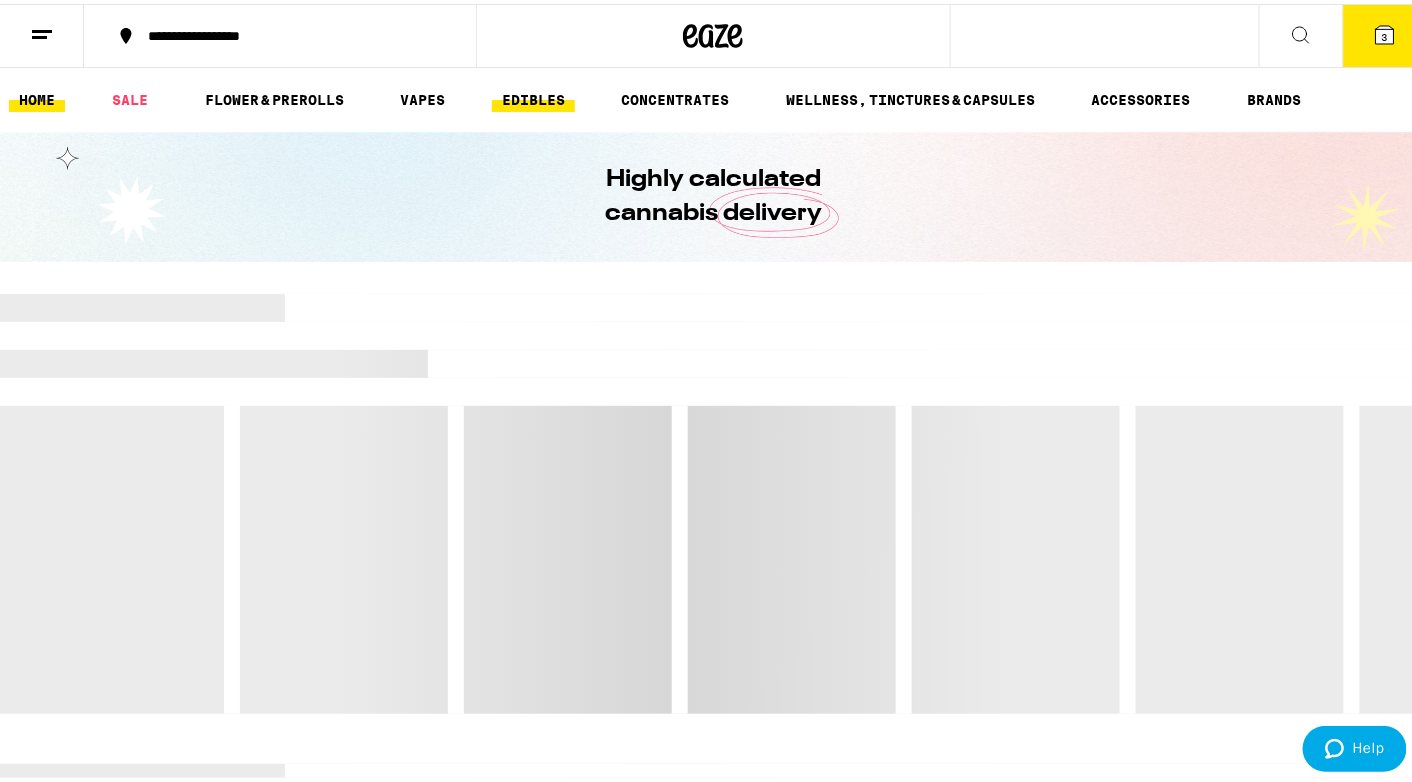 click on "EDIBLES" at bounding box center (533, 96) 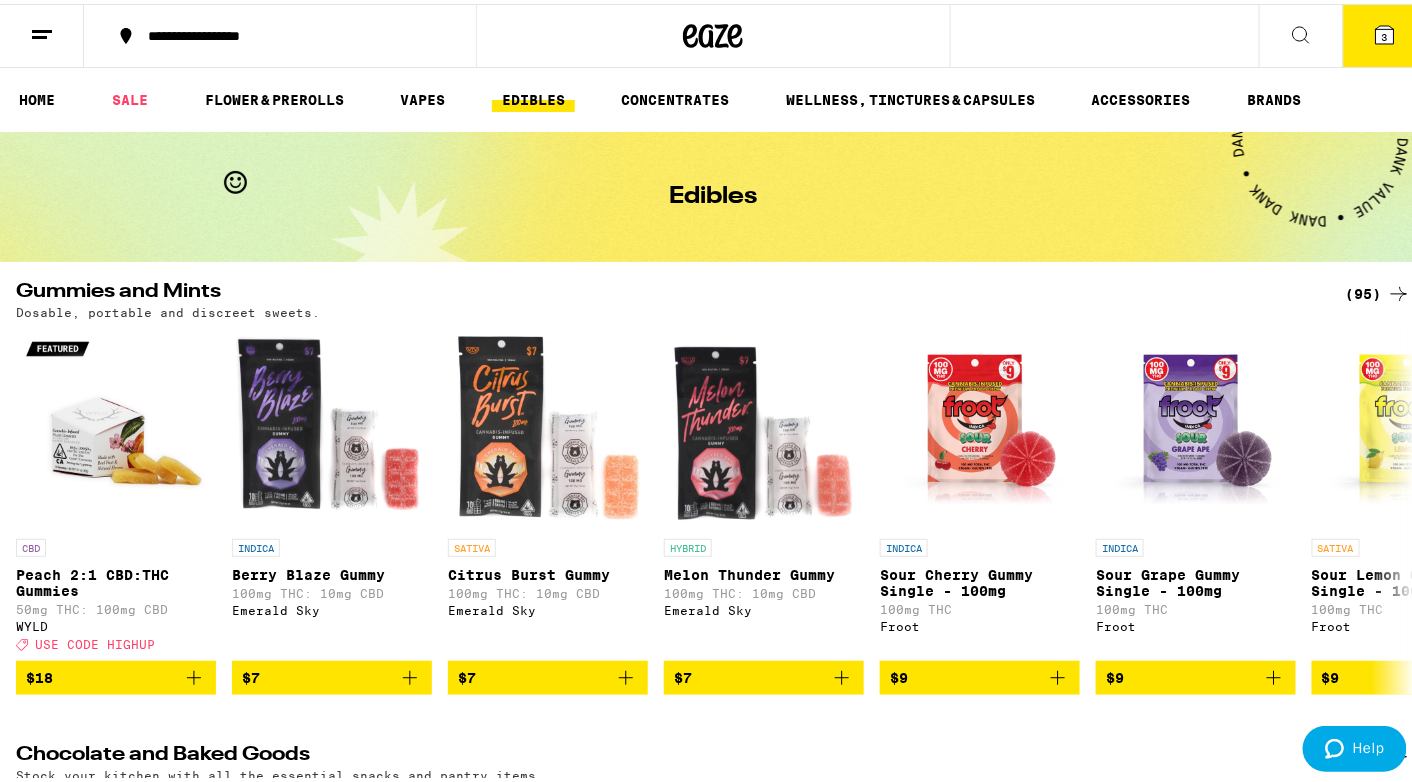 scroll, scrollTop: 0, scrollLeft: 0, axis: both 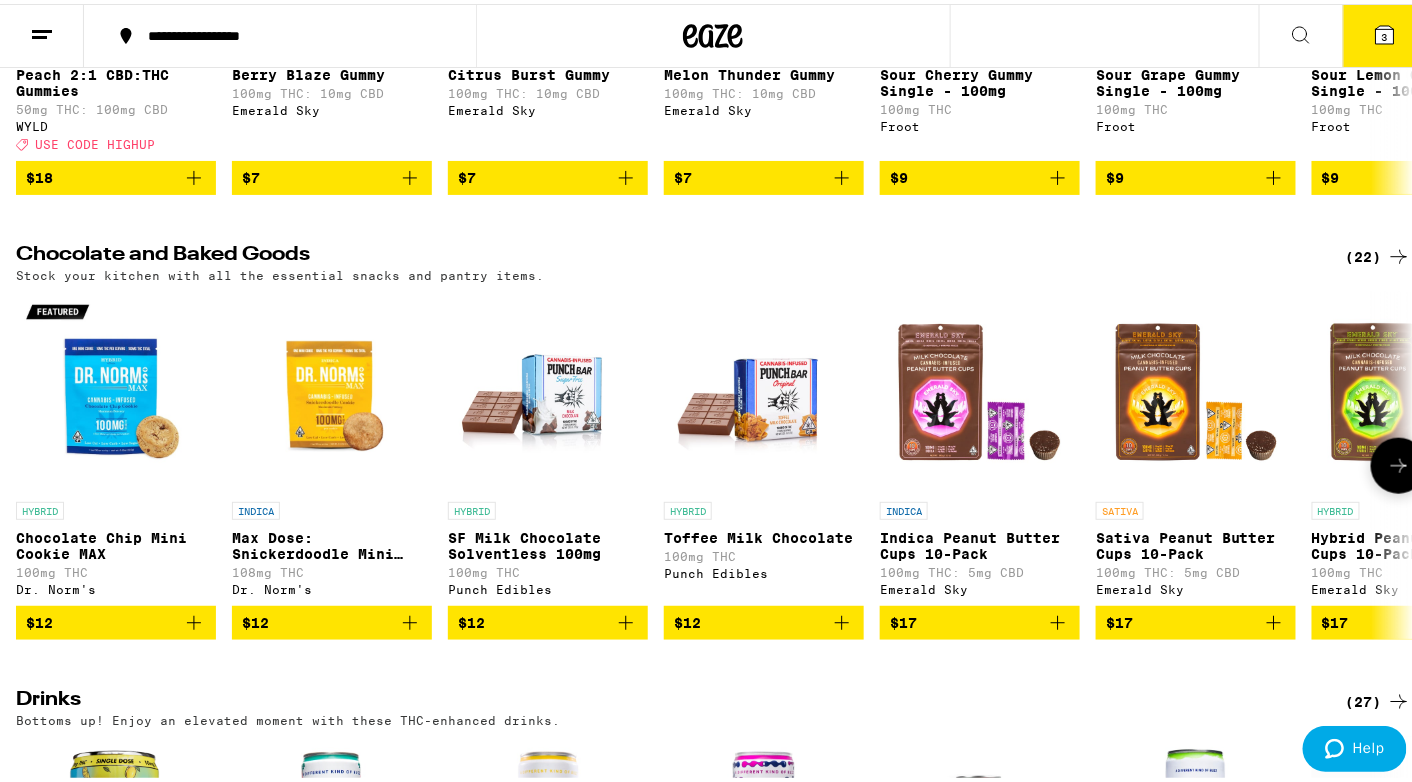 click 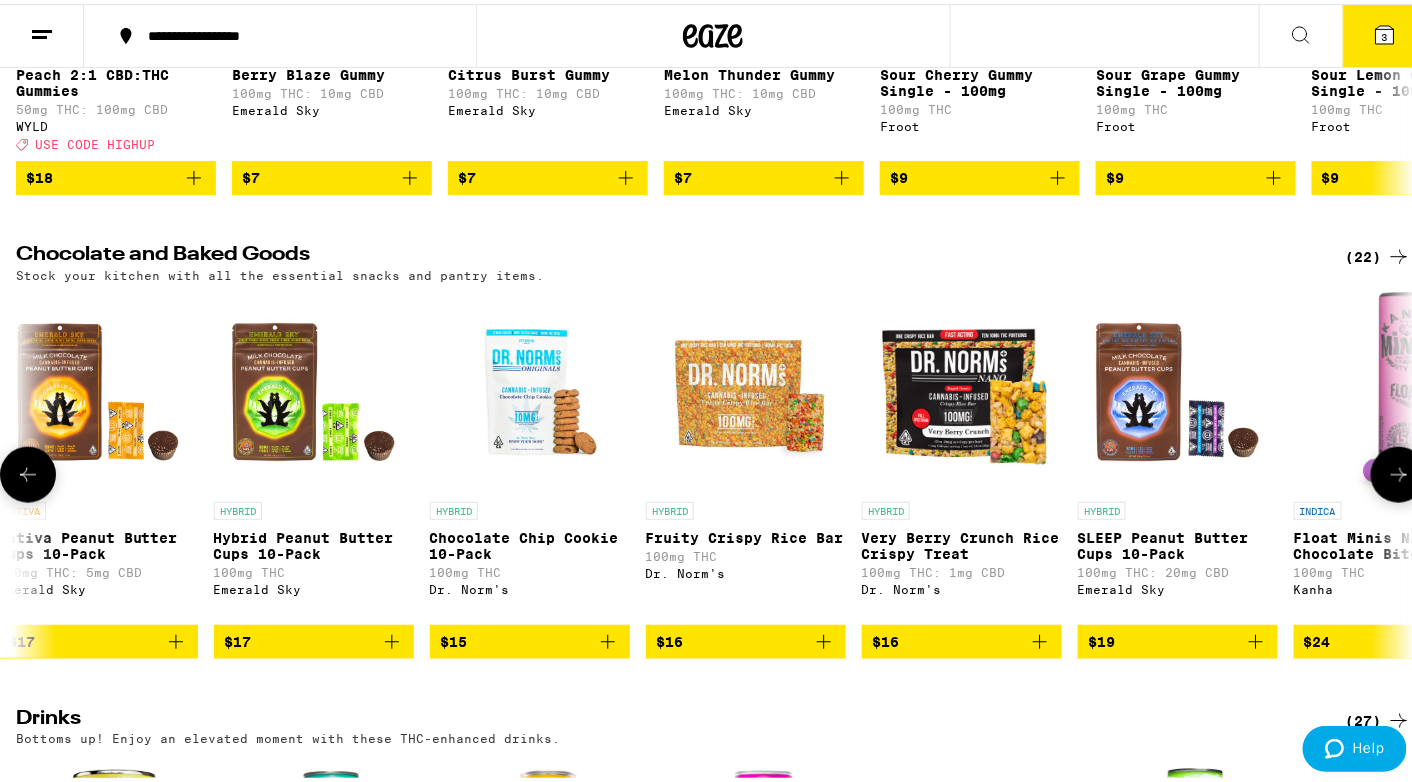 scroll, scrollTop: 0, scrollLeft: 1162, axis: horizontal 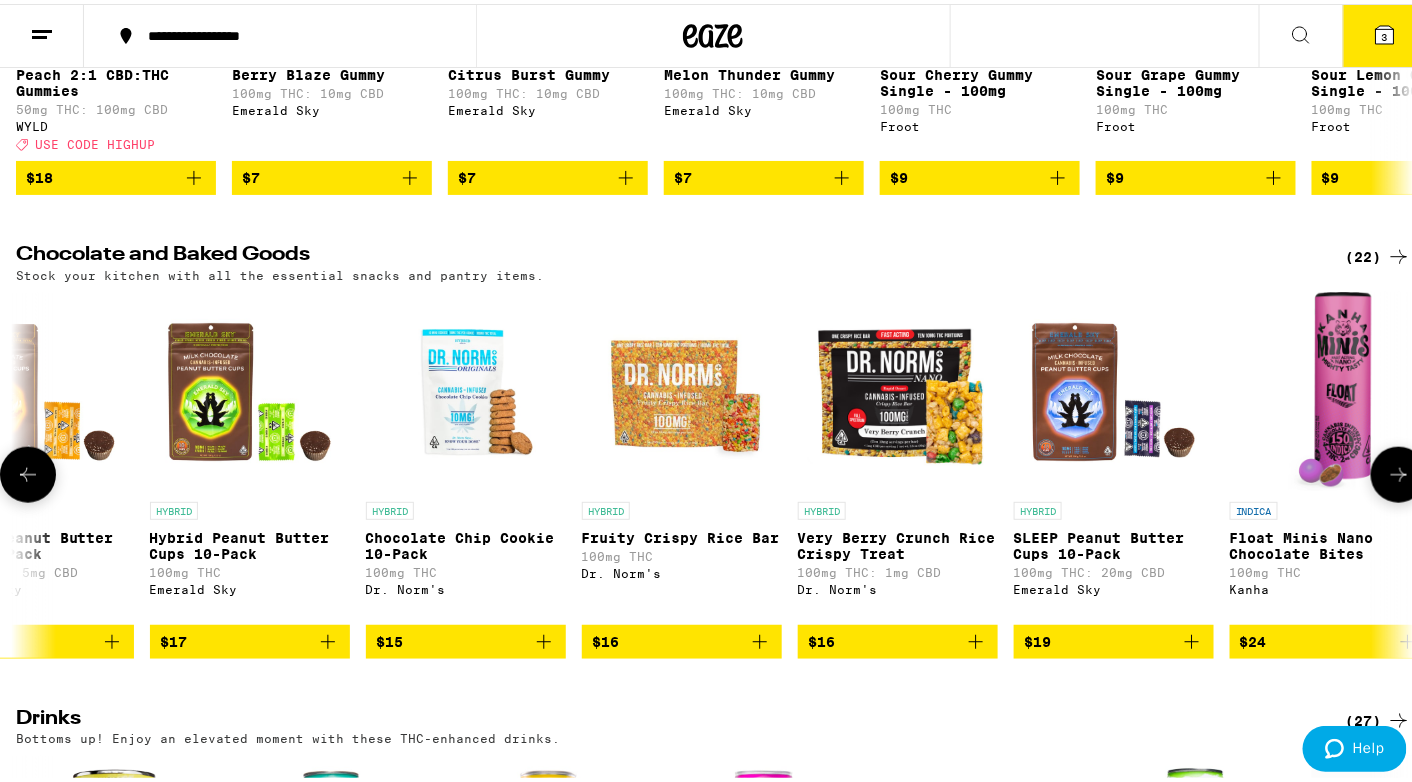 click 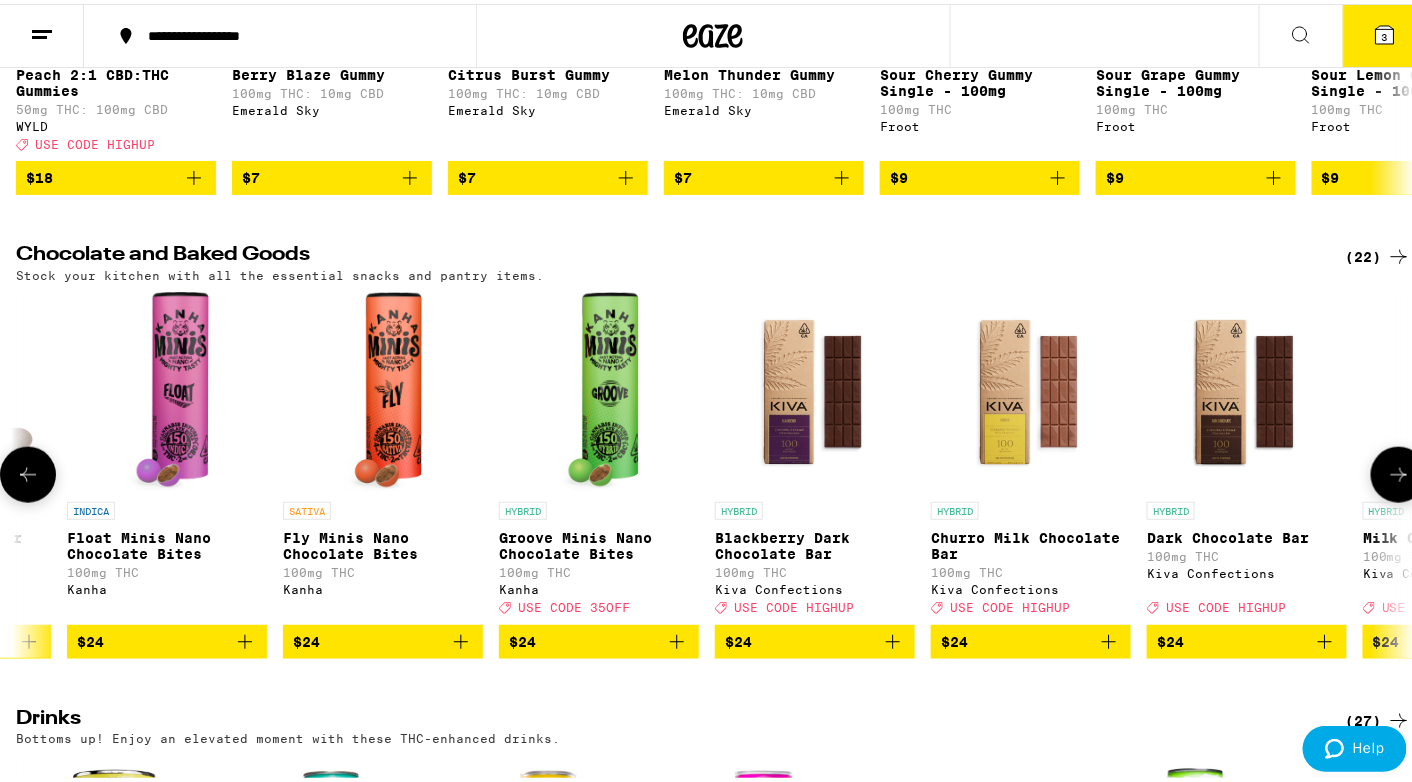click 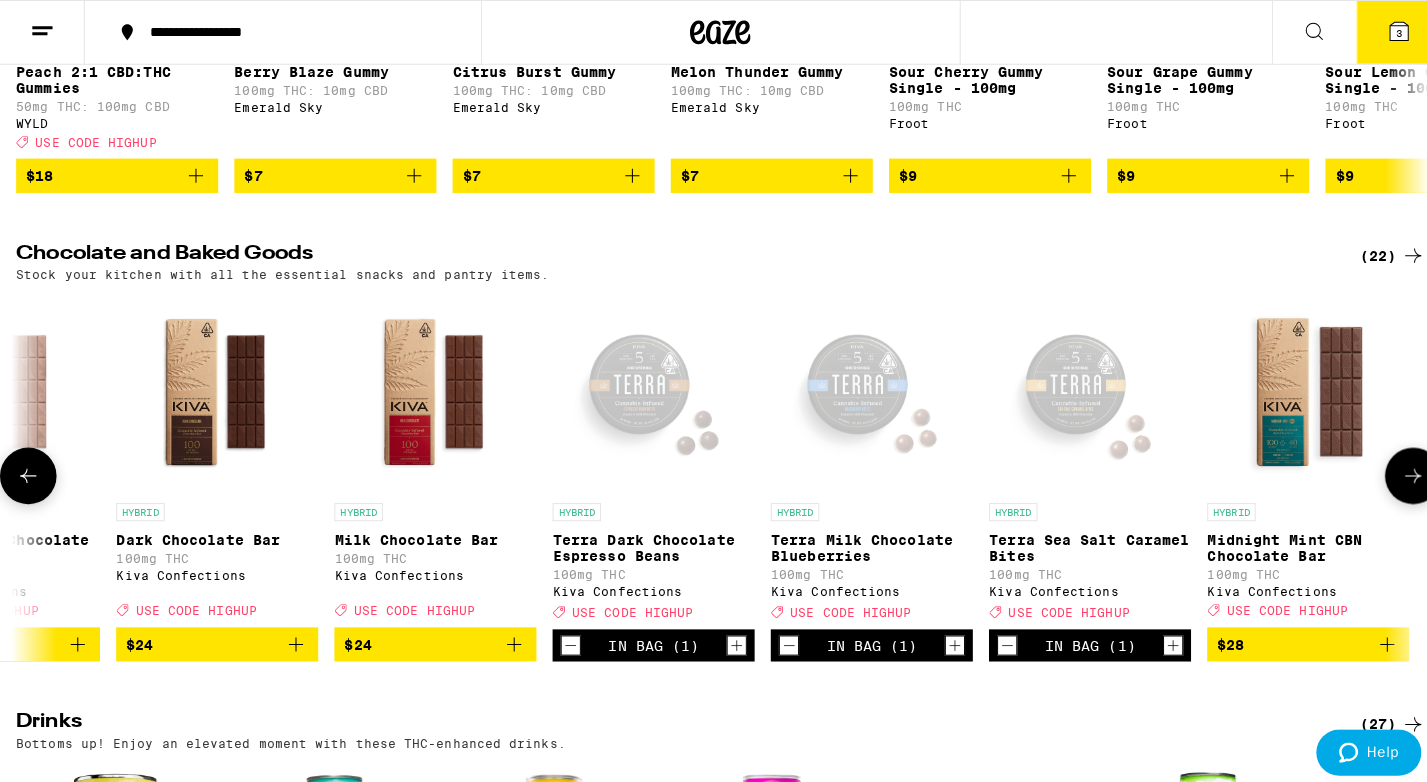 scroll, scrollTop: 0, scrollLeft: 3371, axis: horizontal 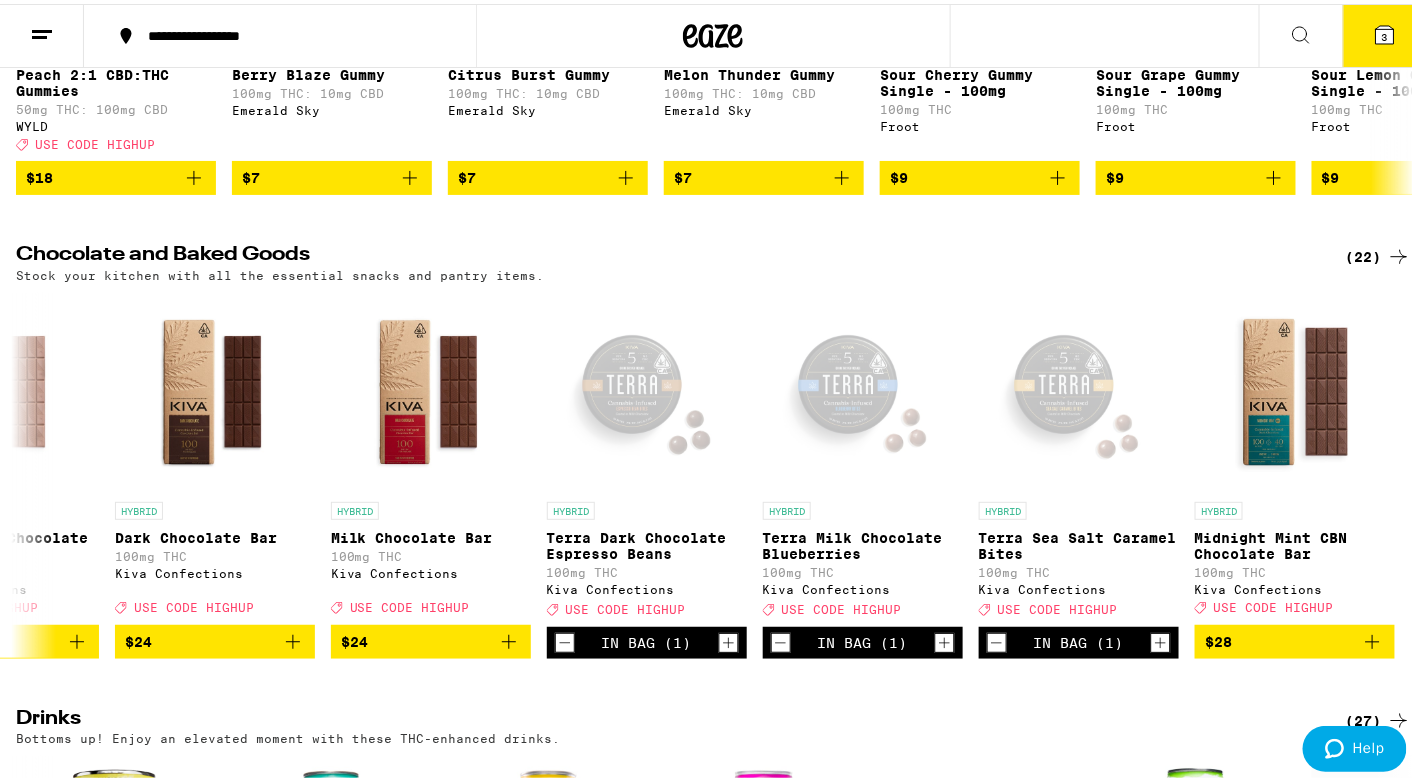 click on "3" at bounding box center (1385, 33) 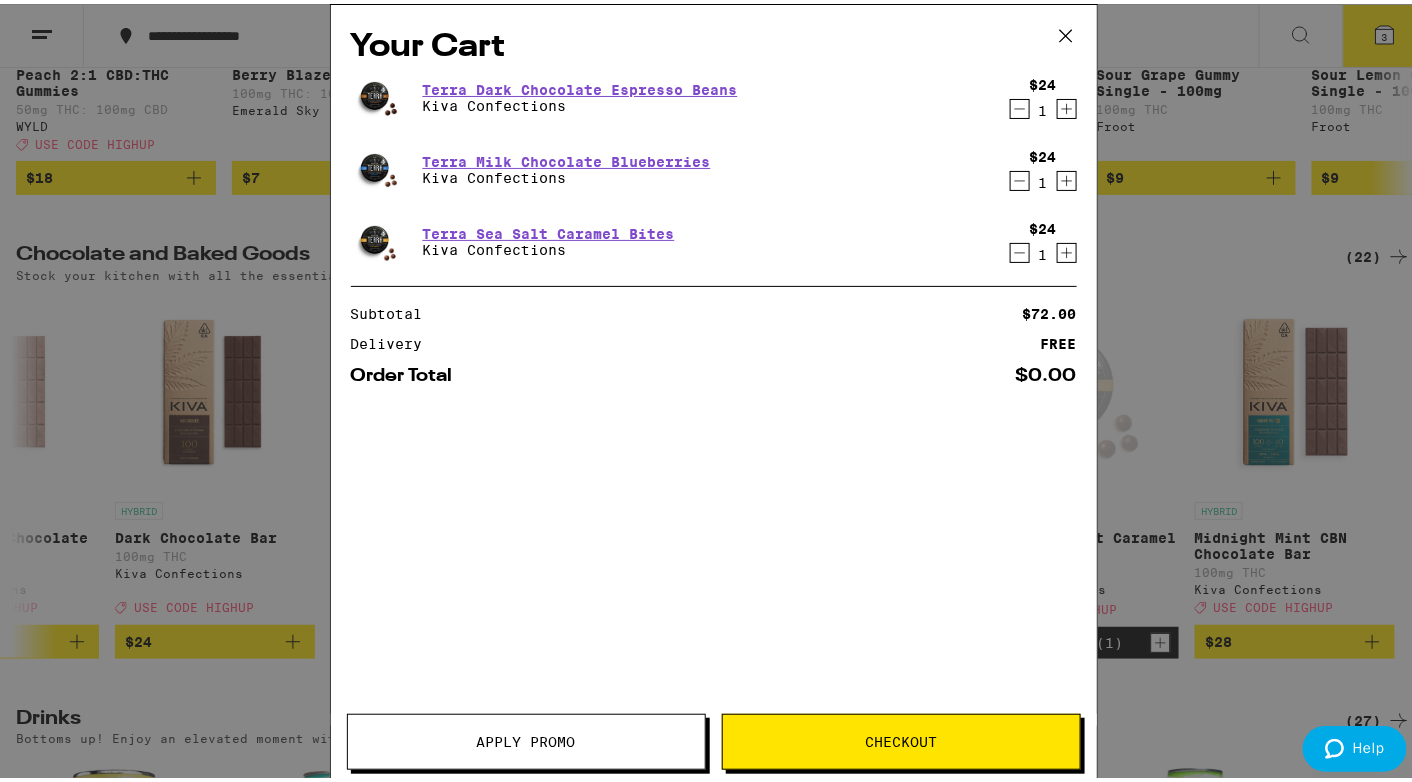 scroll, scrollTop: 0, scrollLeft: 3356, axis: horizontal 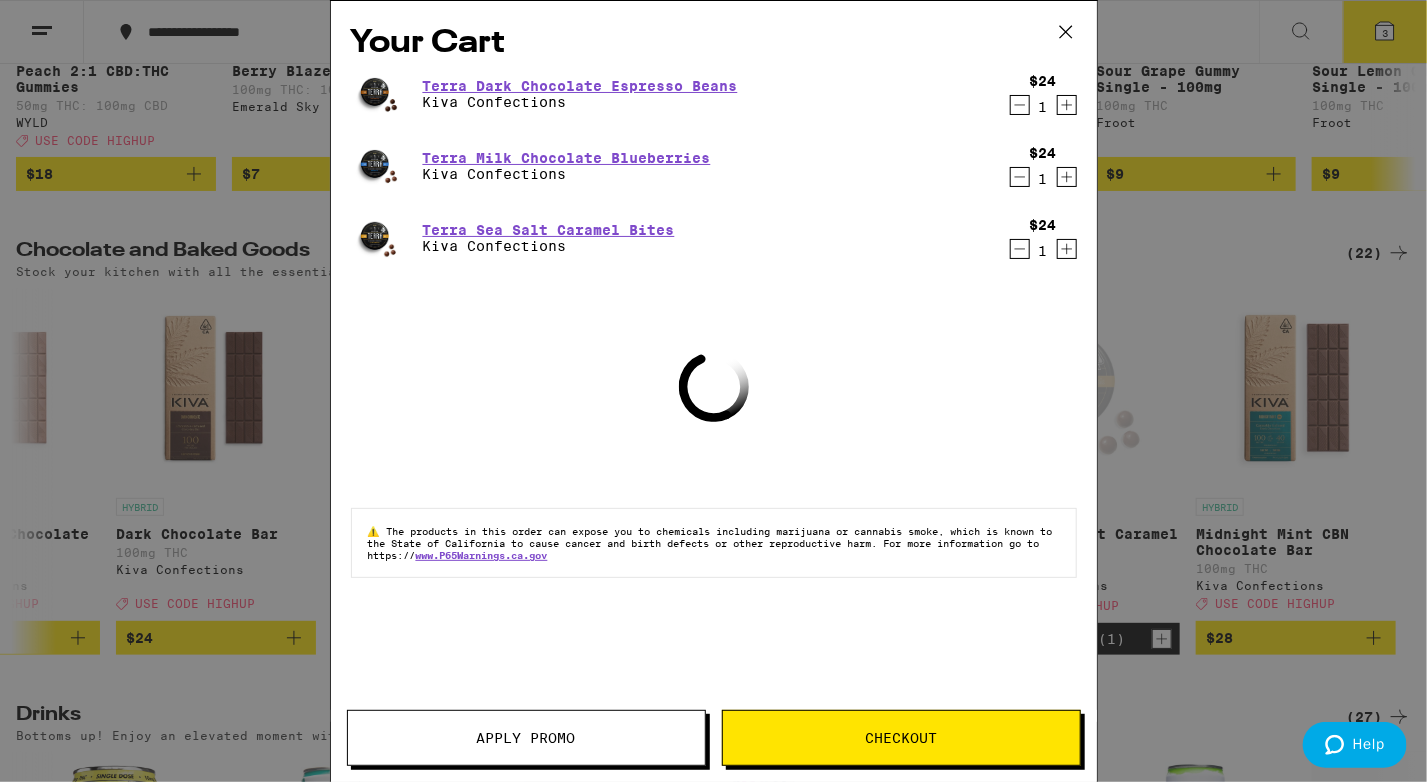 click on "Apply Promo" at bounding box center (526, 738) 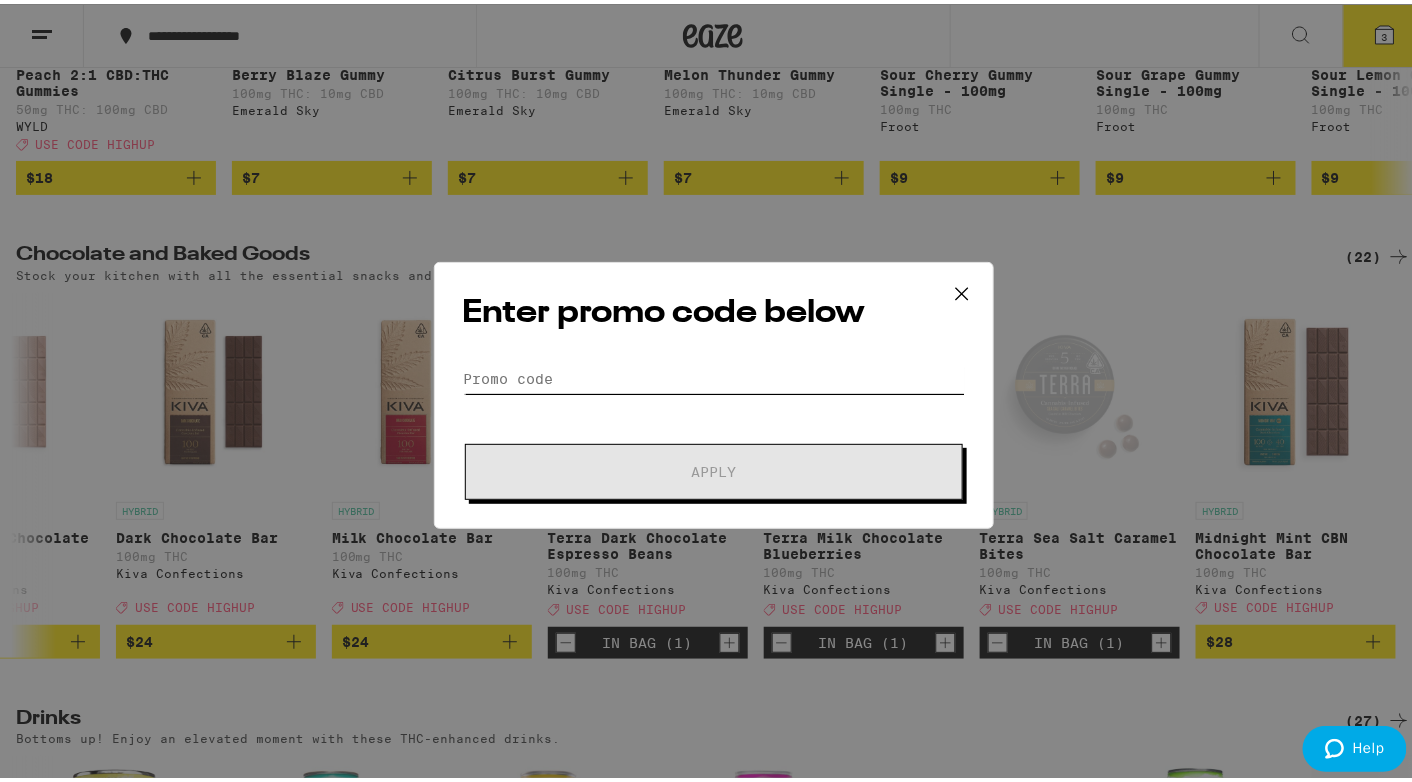 click on "Promo Code" at bounding box center (714, 375) 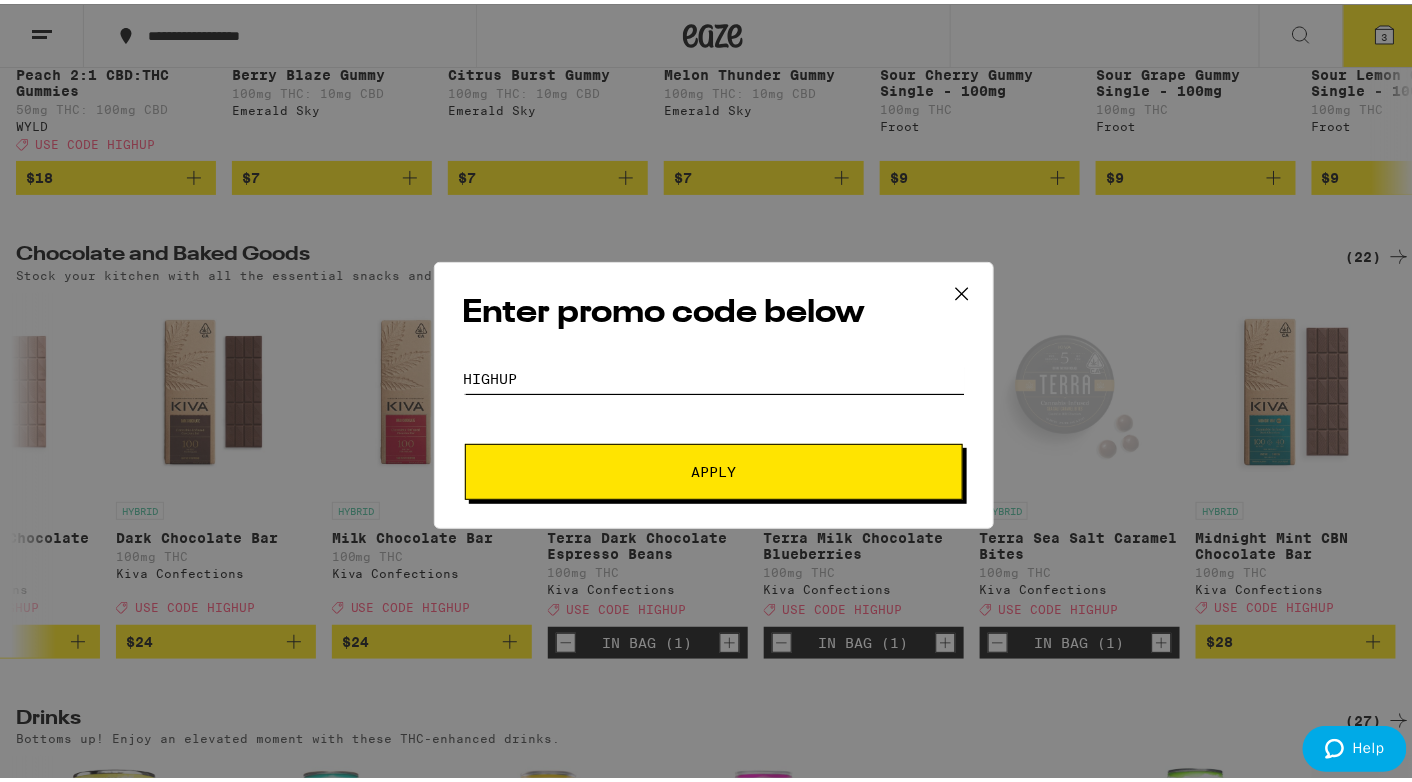 type on "highup" 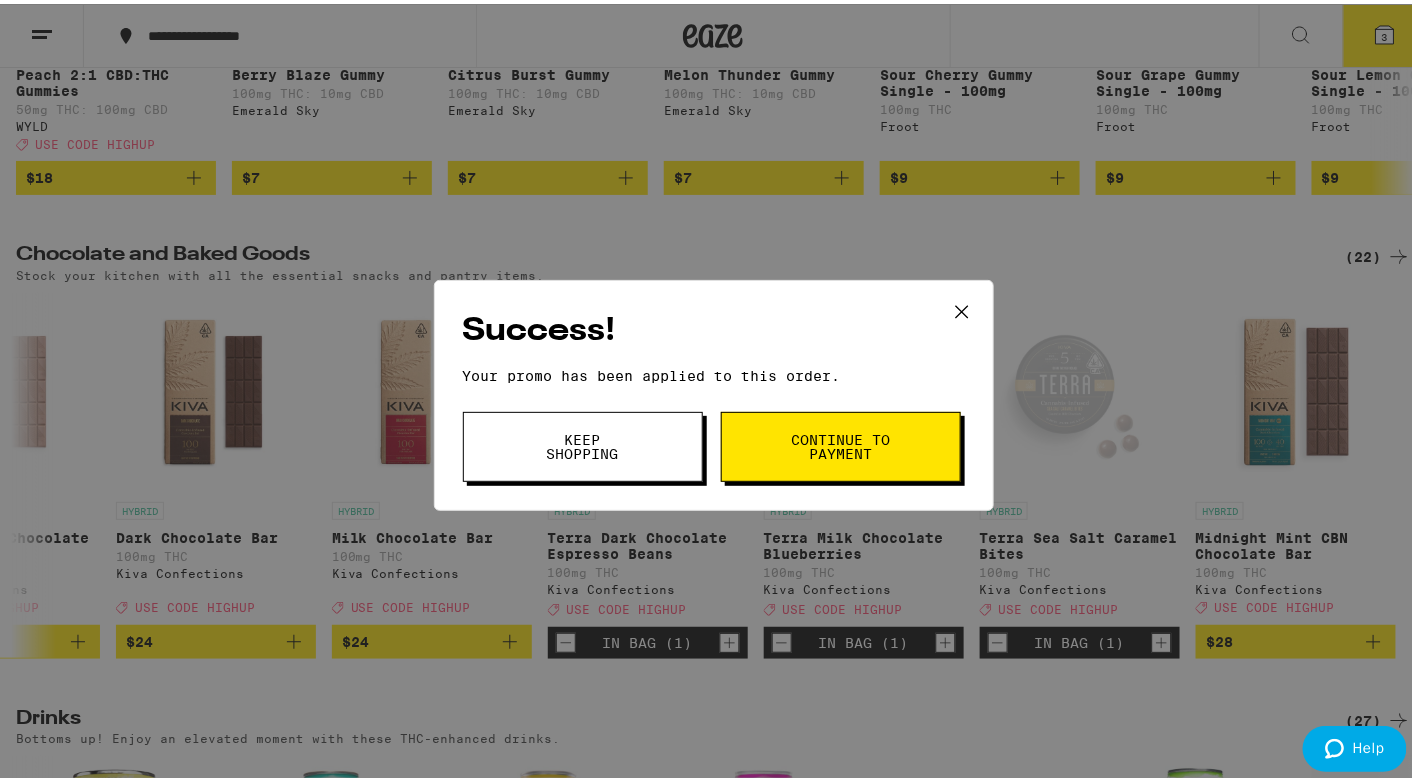 click on "Continue to payment" at bounding box center [841, 443] 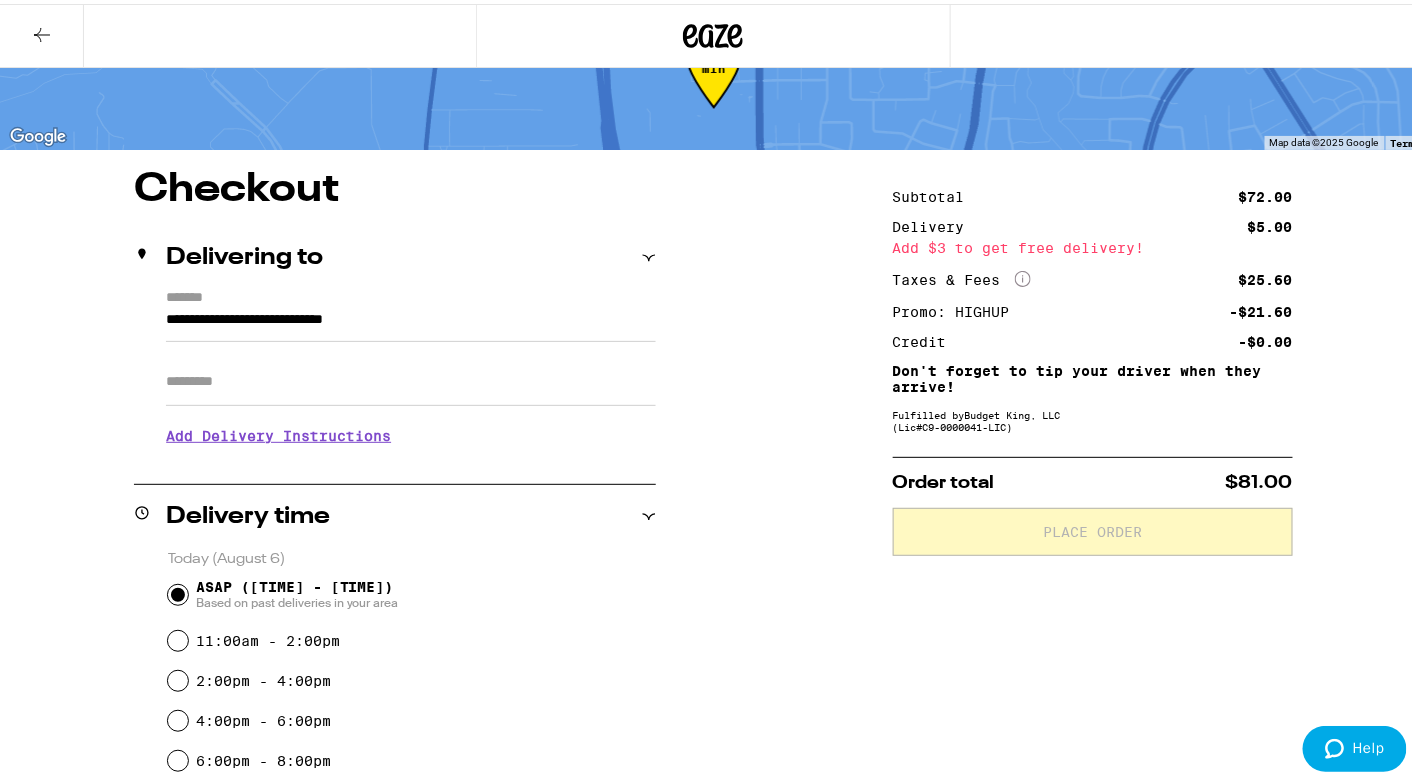 scroll, scrollTop: 100, scrollLeft: 0, axis: vertical 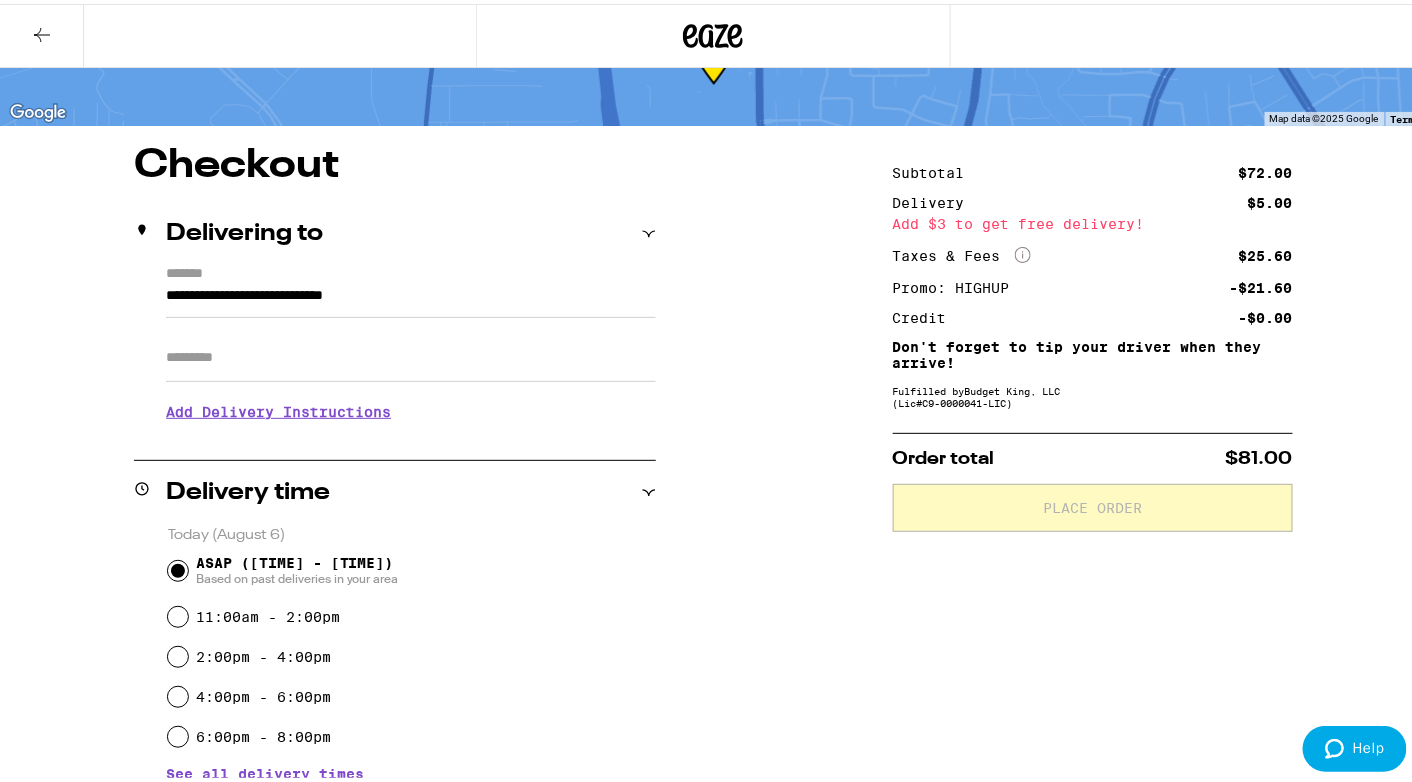 click on "**********" at bounding box center [411, 297] 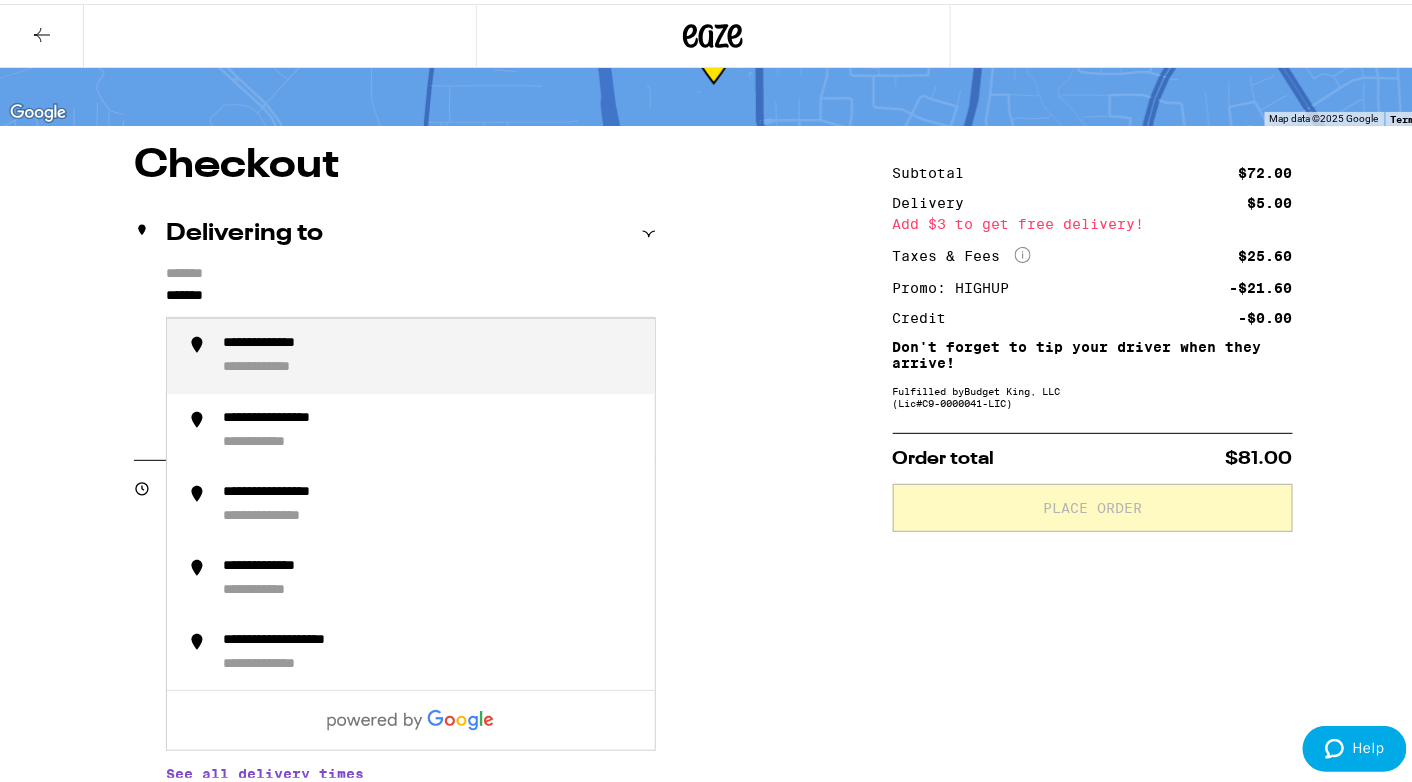 click on "**********" at bounding box center [286, 340] 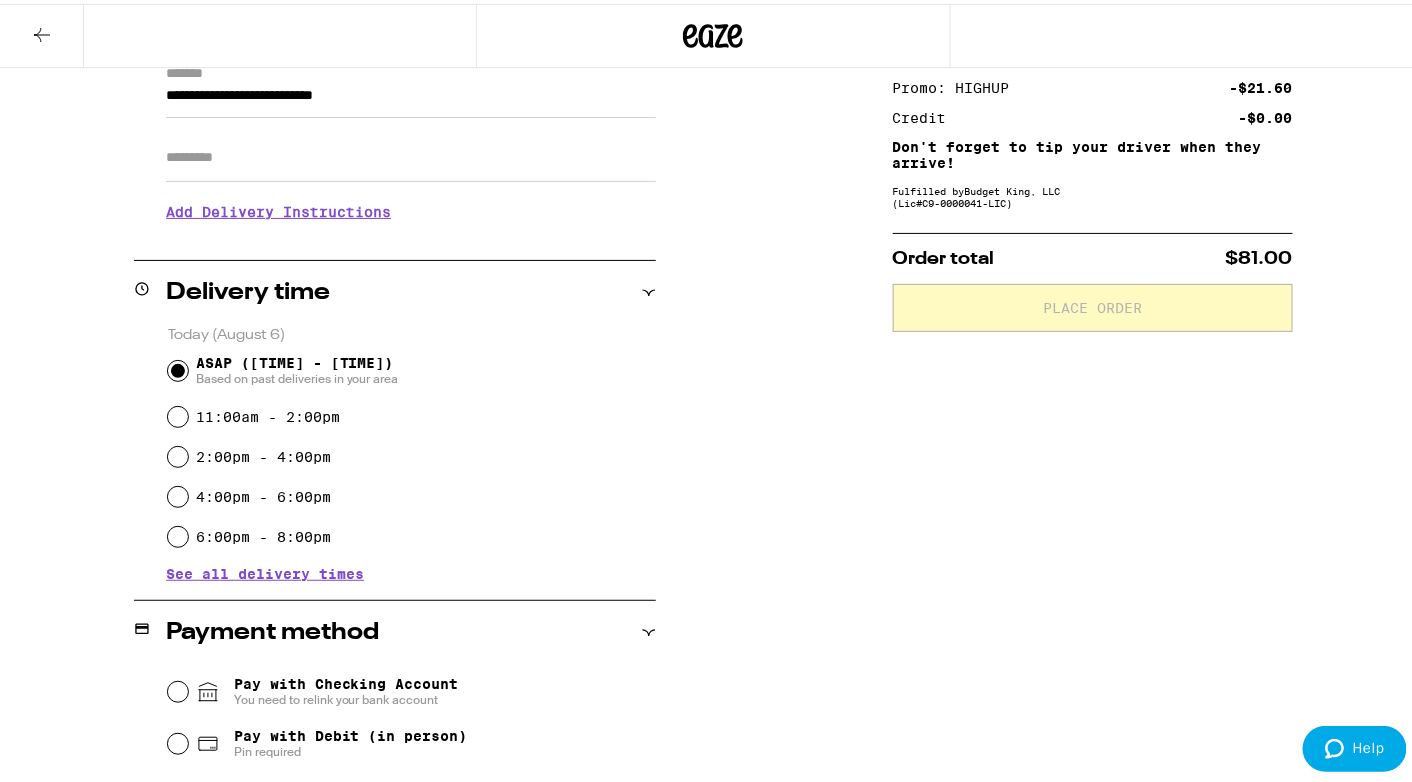 scroll, scrollTop: 500, scrollLeft: 0, axis: vertical 